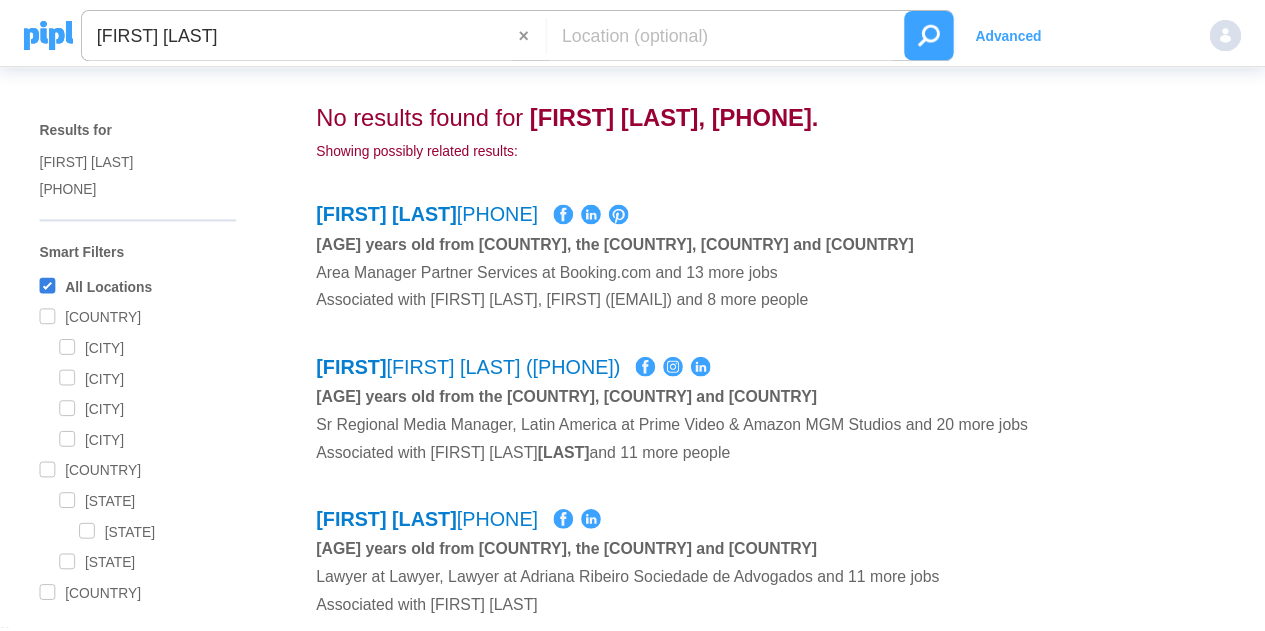 scroll, scrollTop: 0, scrollLeft: 0, axis: both 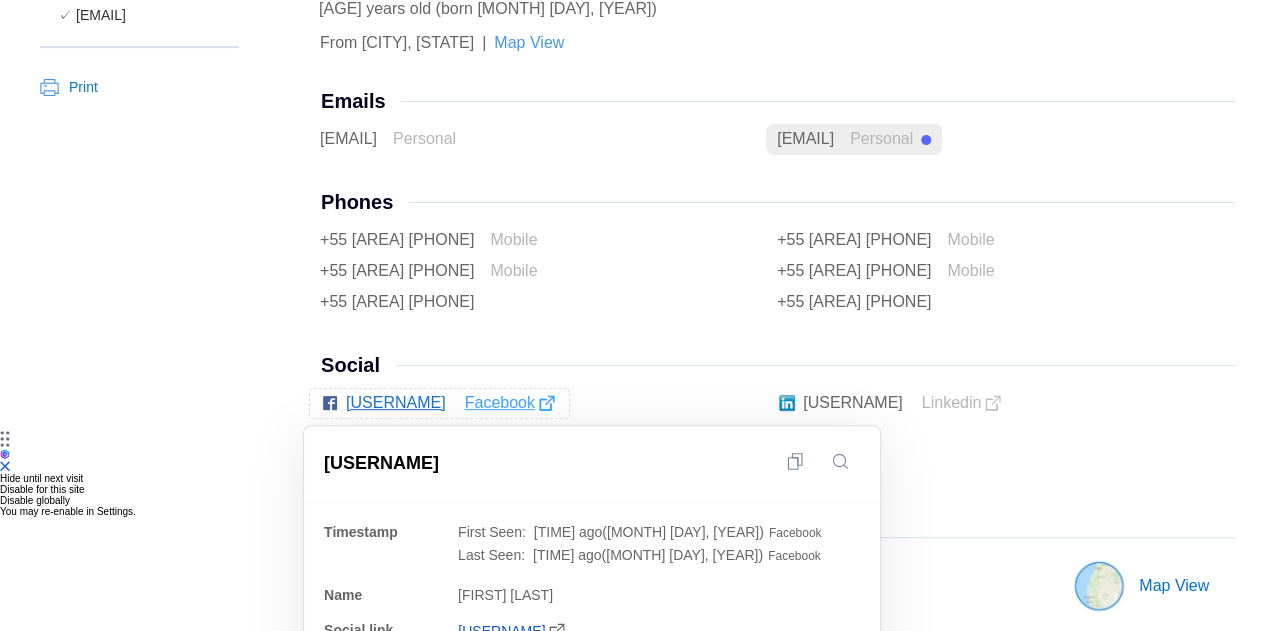 click on "facebook" at bounding box center (509, 403) 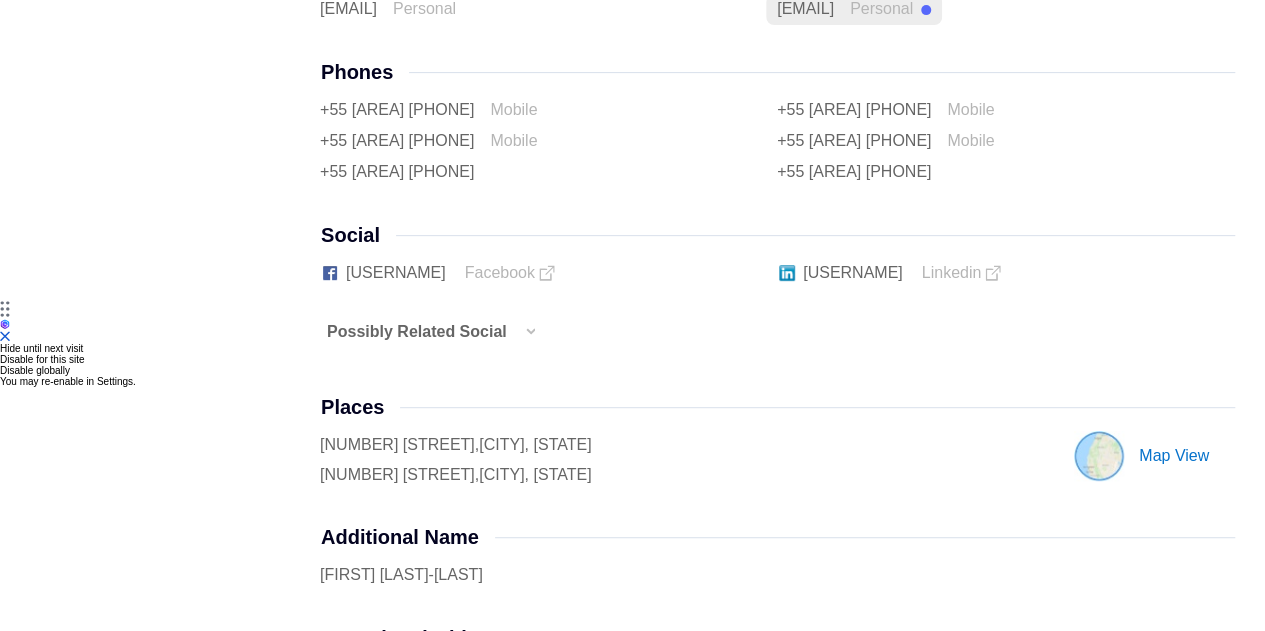 scroll, scrollTop: 200, scrollLeft: 0, axis: vertical 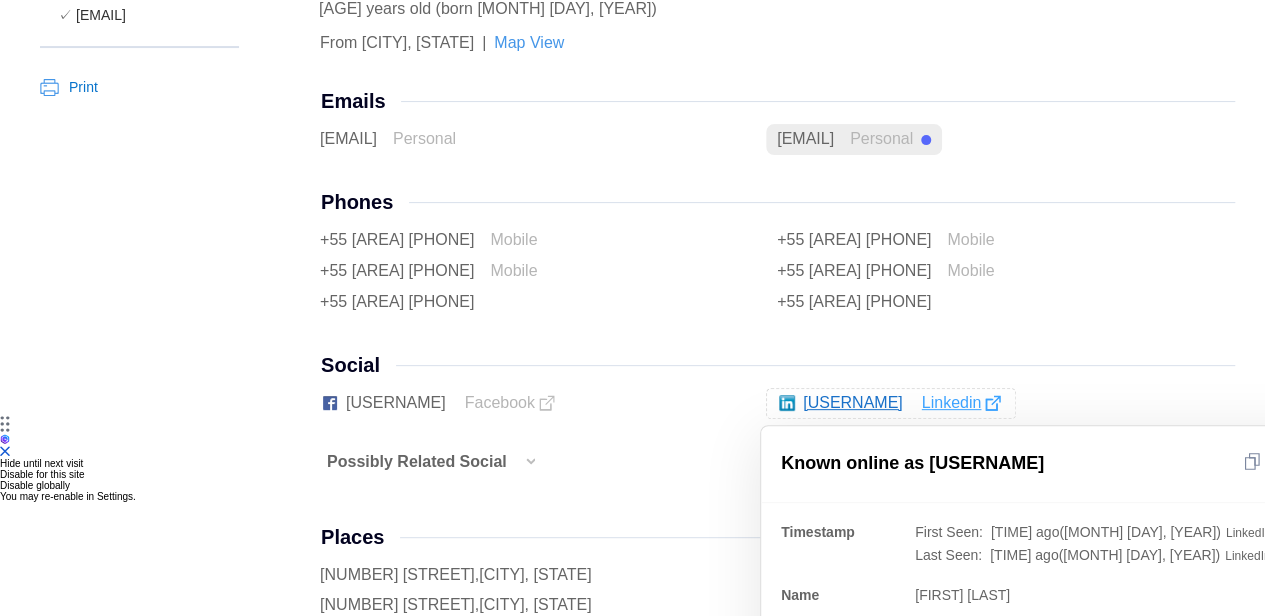 click on "linkedin" at bounding box center [961, 403] 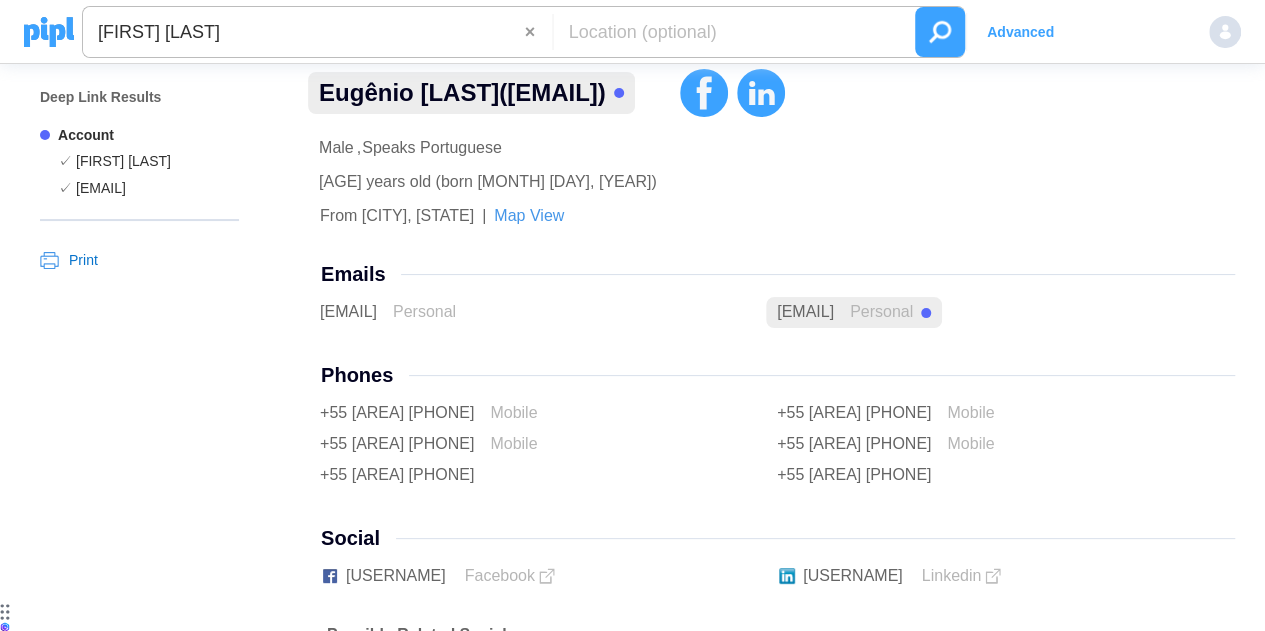 scroll, scrollTop: 0, scrollLeft: 0, axis: both 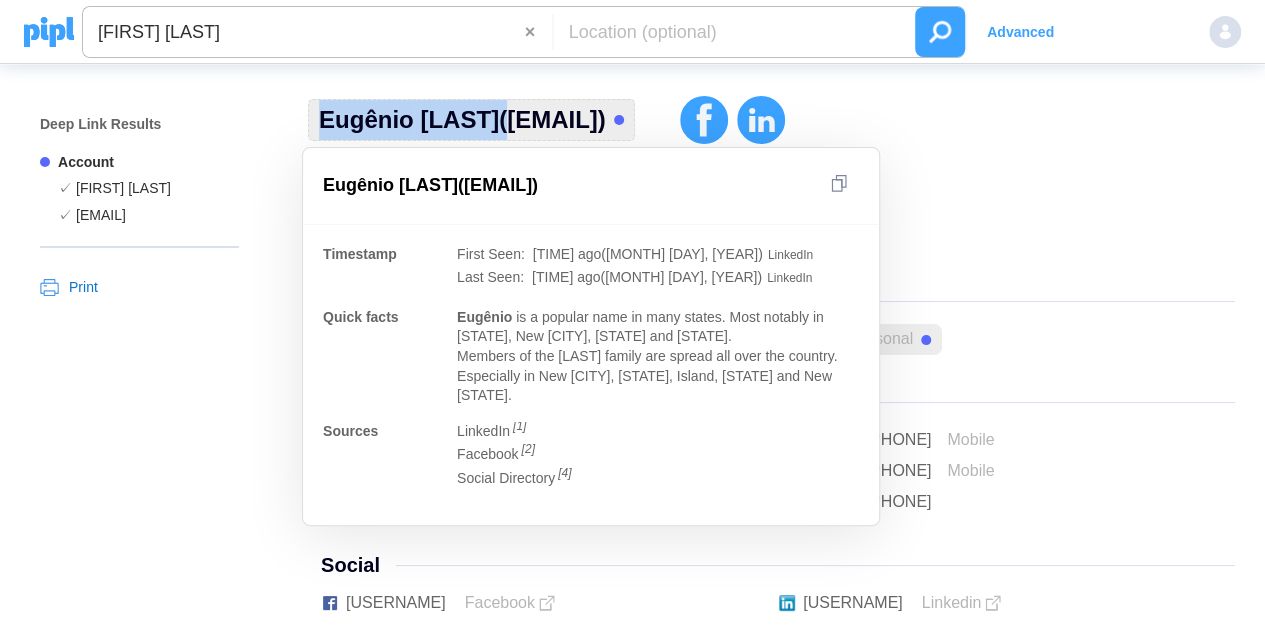 drag, startPoint x: 308, startPoint y: 117, endPoint x: 512, endPoint y: 114, distance: 204.02206 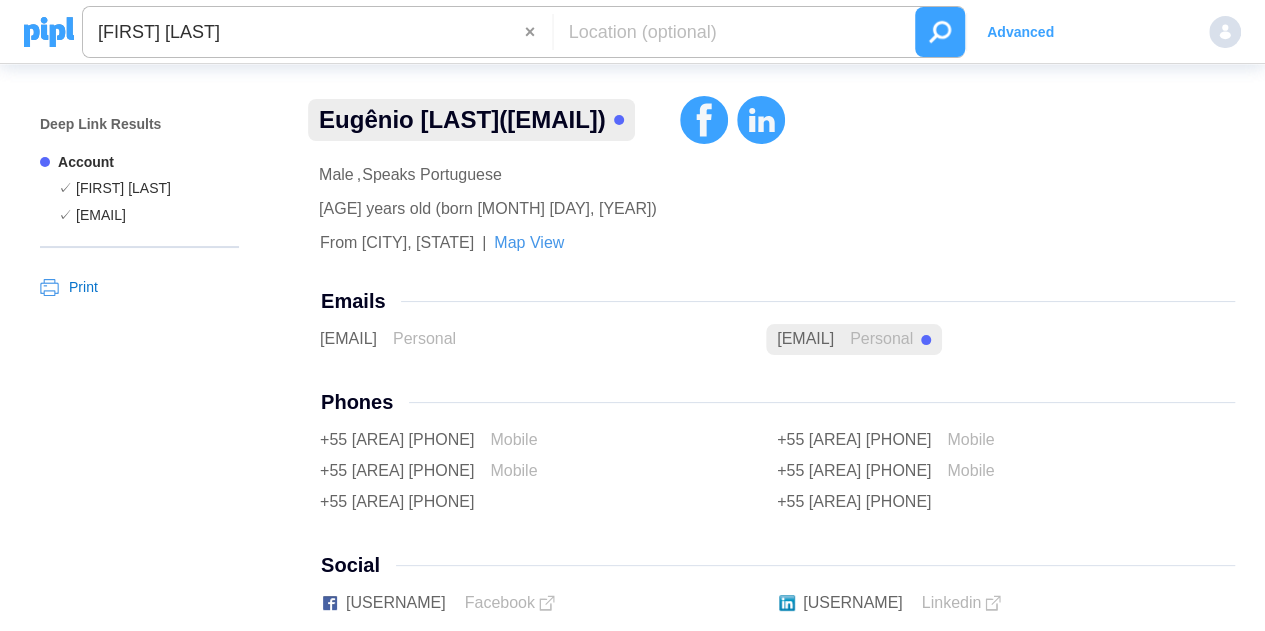 click on "From [CITY], [STATE]" at bounding box center (336, 175) 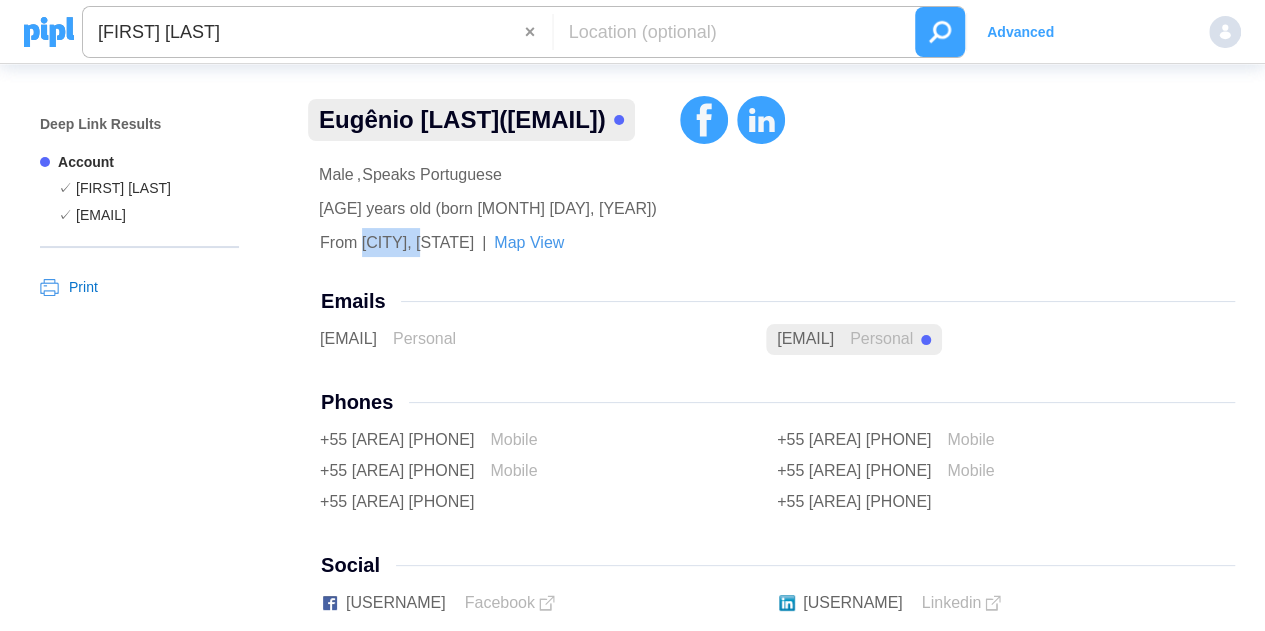 copy on "Fortaleza" 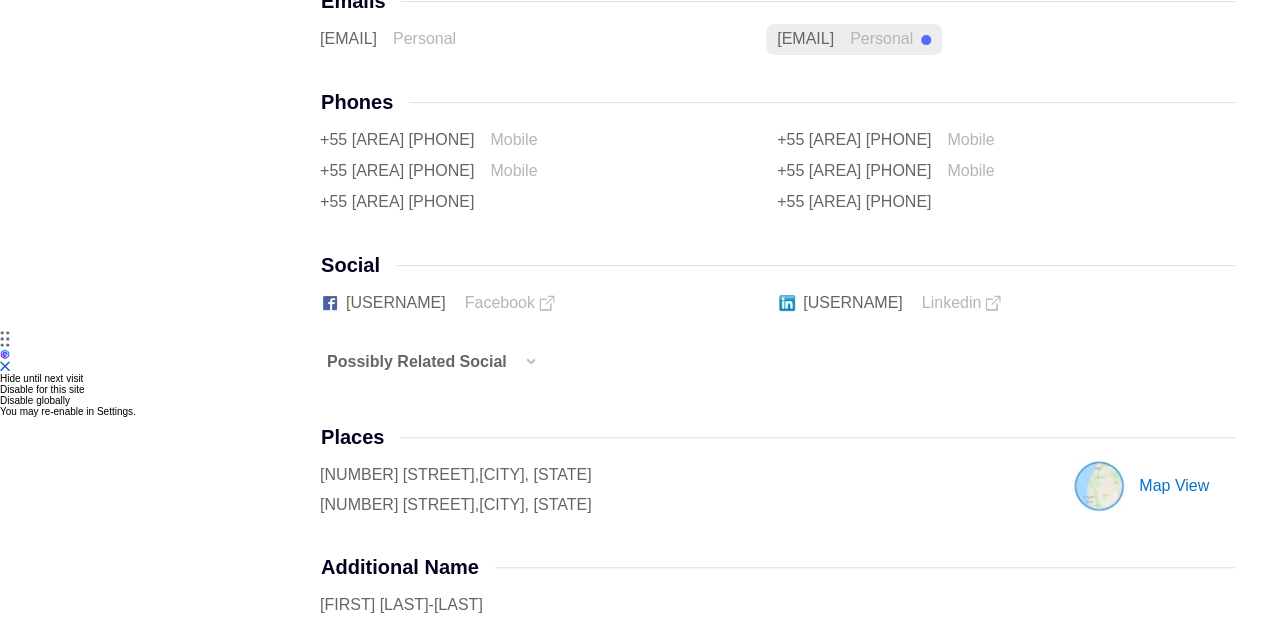 scroll, scrollTop: 500, scrollLeft: 0, axis: vertical 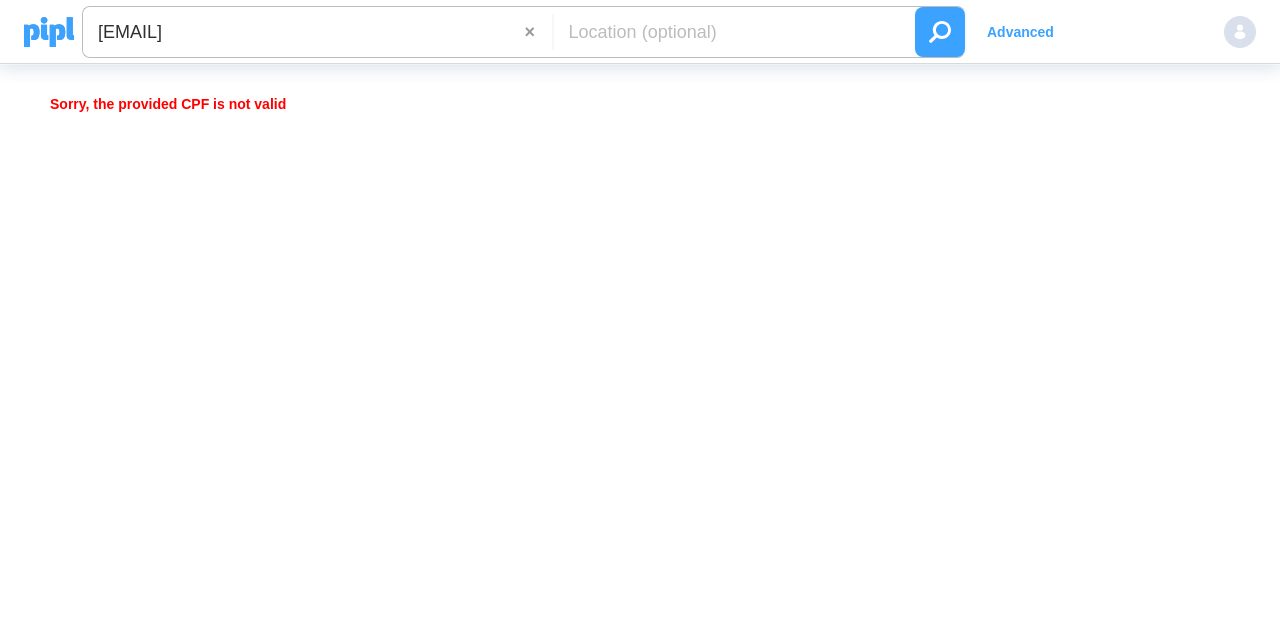 click on "016.536.387-88@cpf" at bounding box center [304, 32] 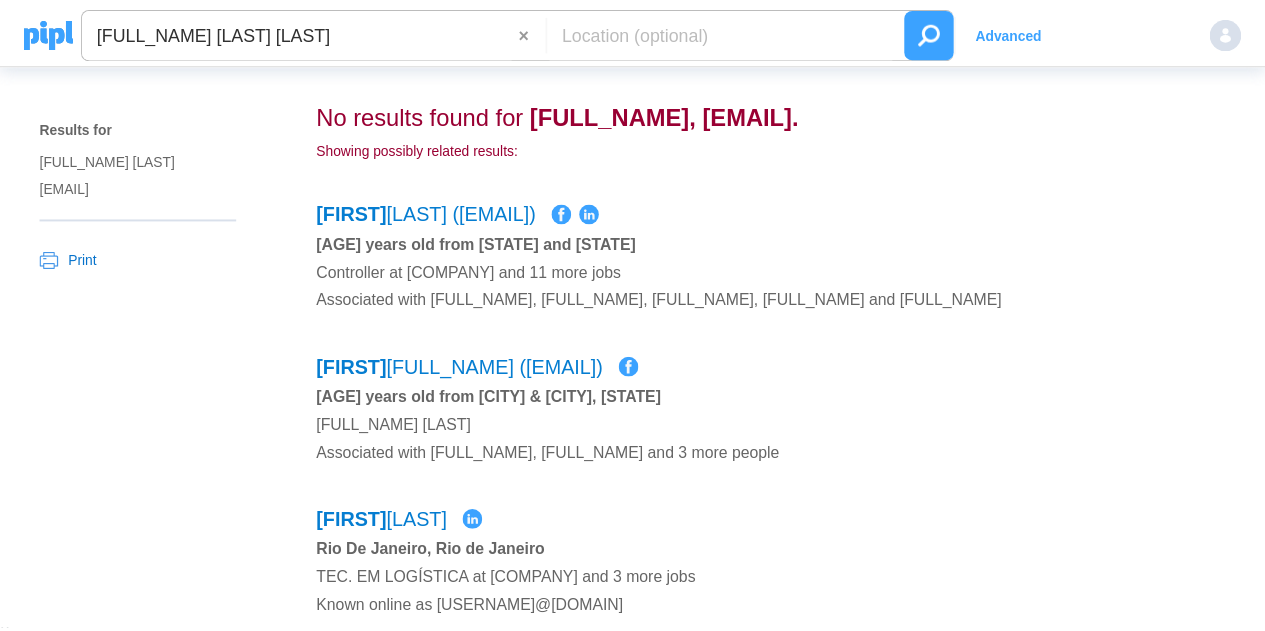 scroll, scrollTop: 0, scrollLeft: 0, axis: both 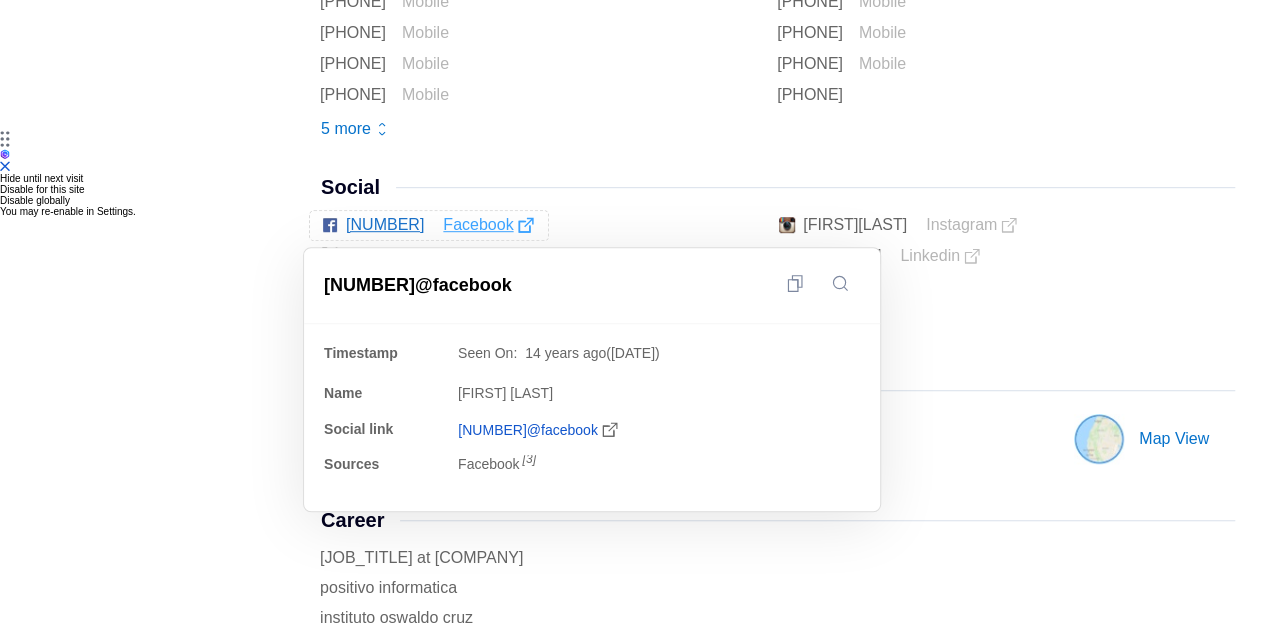 click on "facebook" at bounding box center [487, 225] 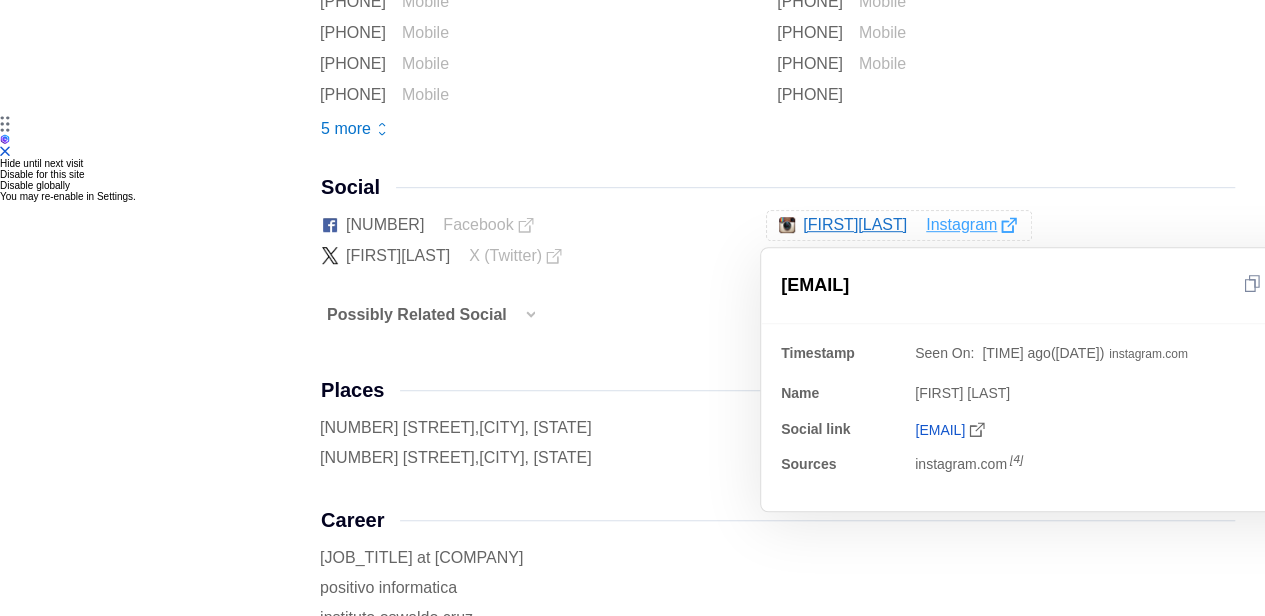 click on "instagram" at bounding box center [970, 225] 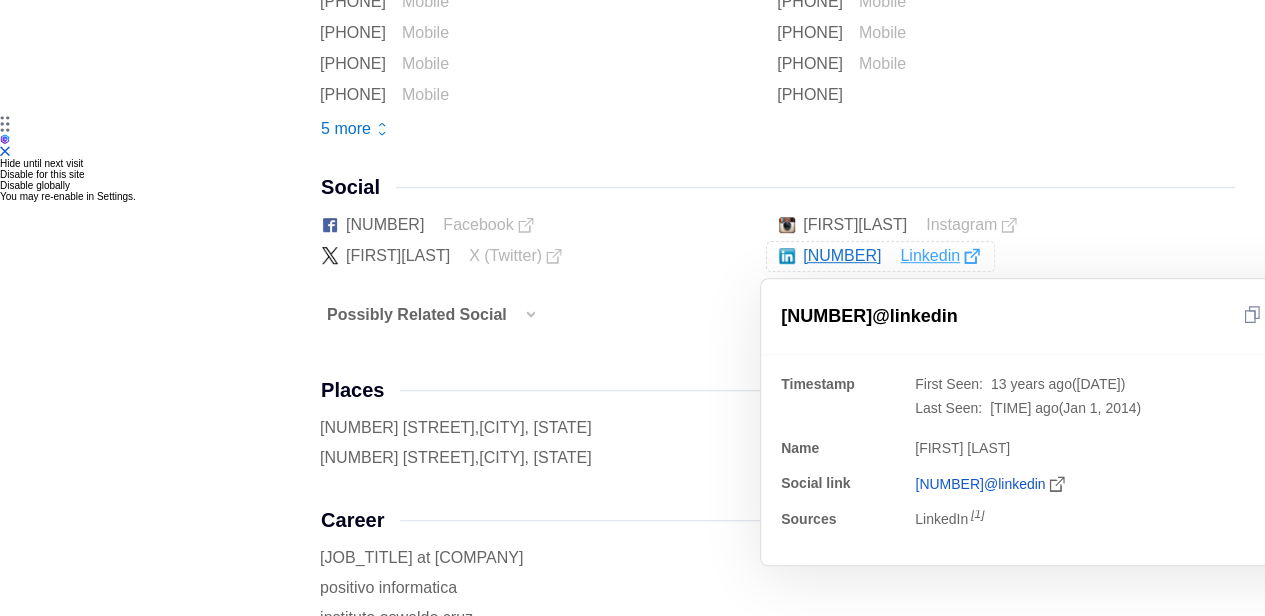 click on "linkedin" at bounding box center (939, 256) 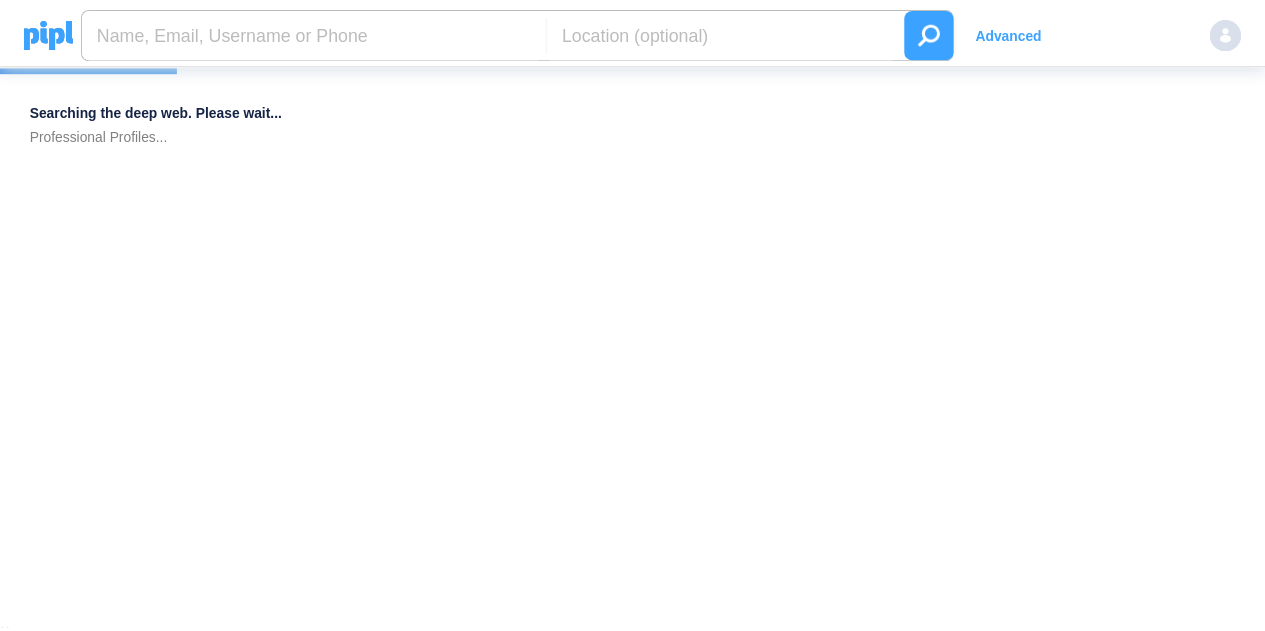 scroll, scrollTop: 0, scrollLeft: 0, axis: both 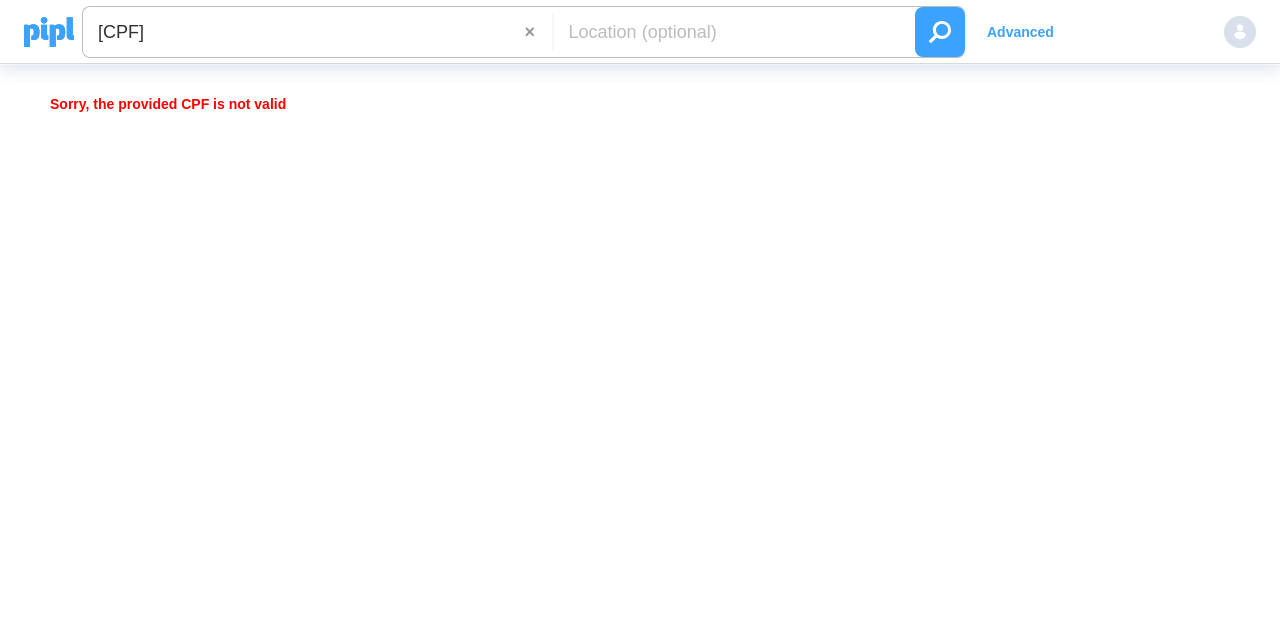 click on "[CPF]" at bounding box center [304, 32] 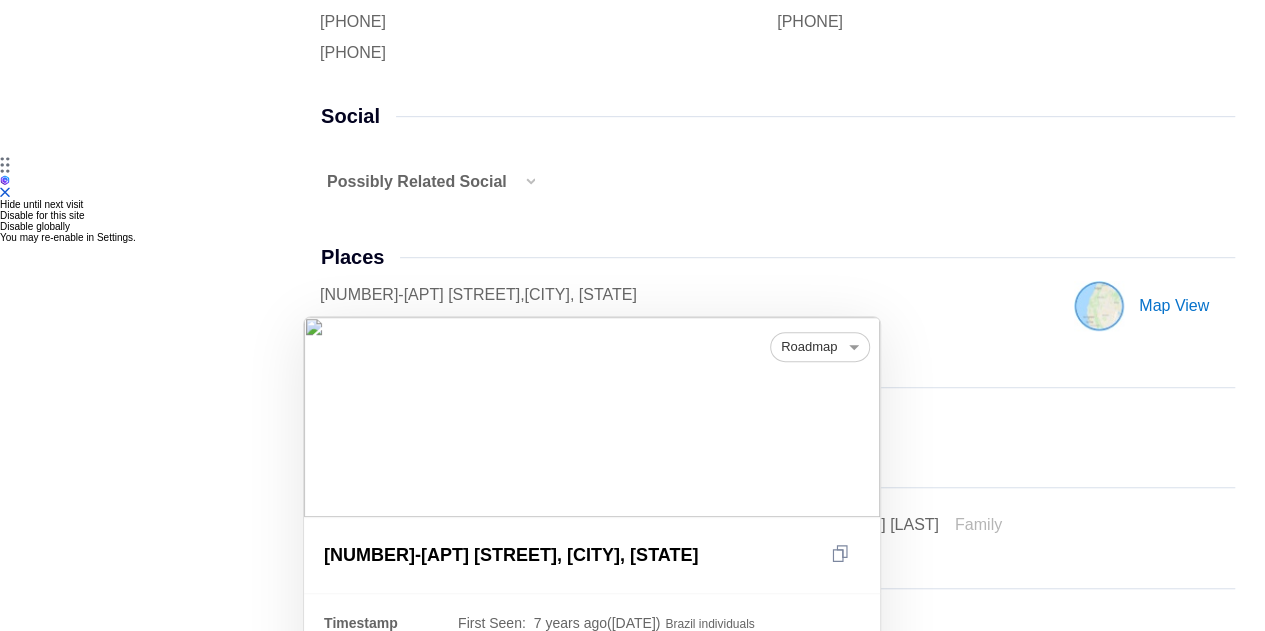scroll, scrollTop: 500, scrollLeft: 0, axis: vertical 